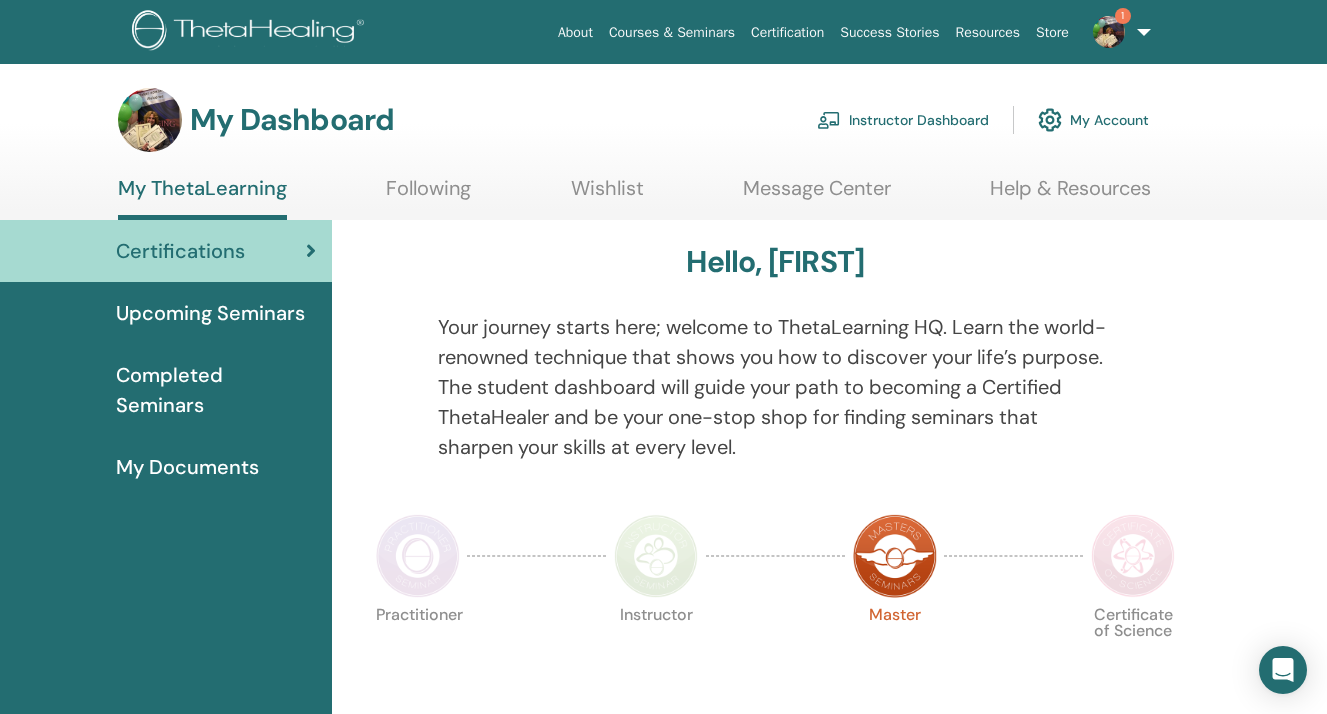 scroll, scrollTop: 0, scrollLeft: 0, axis: both 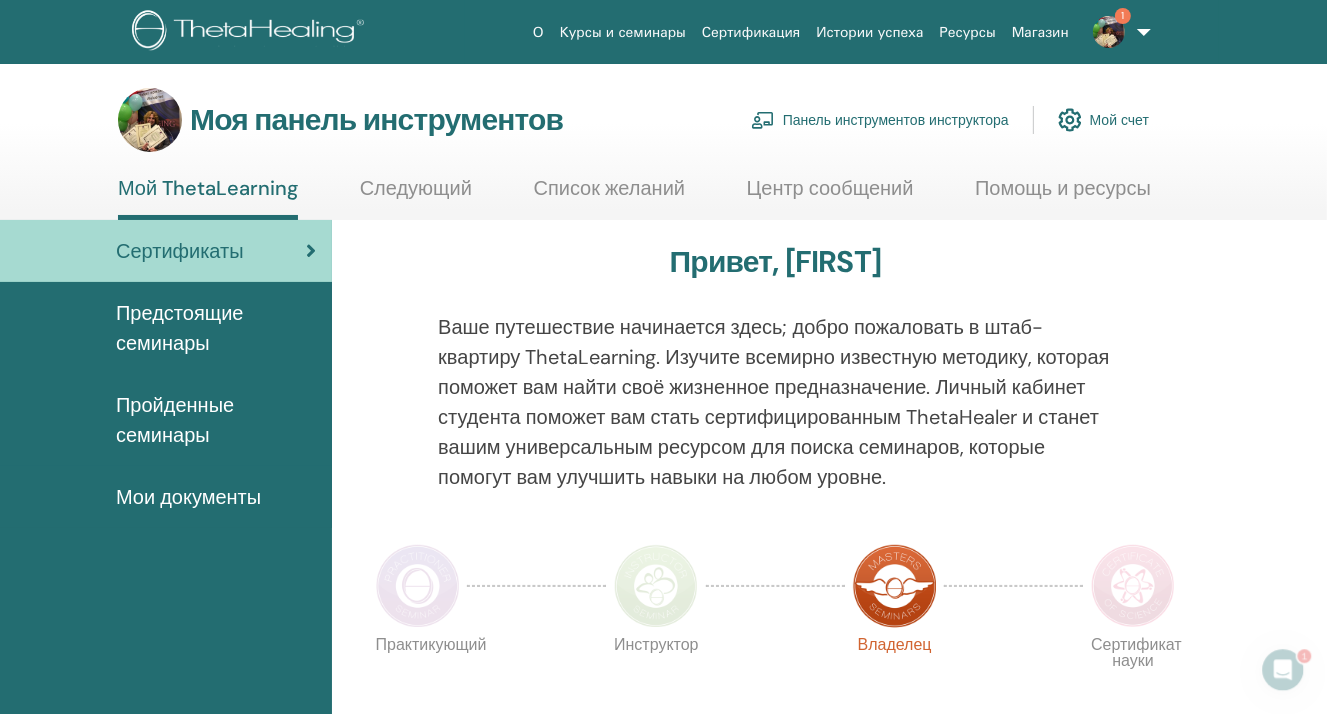 click on "Панель инструментов инструктора" at bounding box center [896, 121] 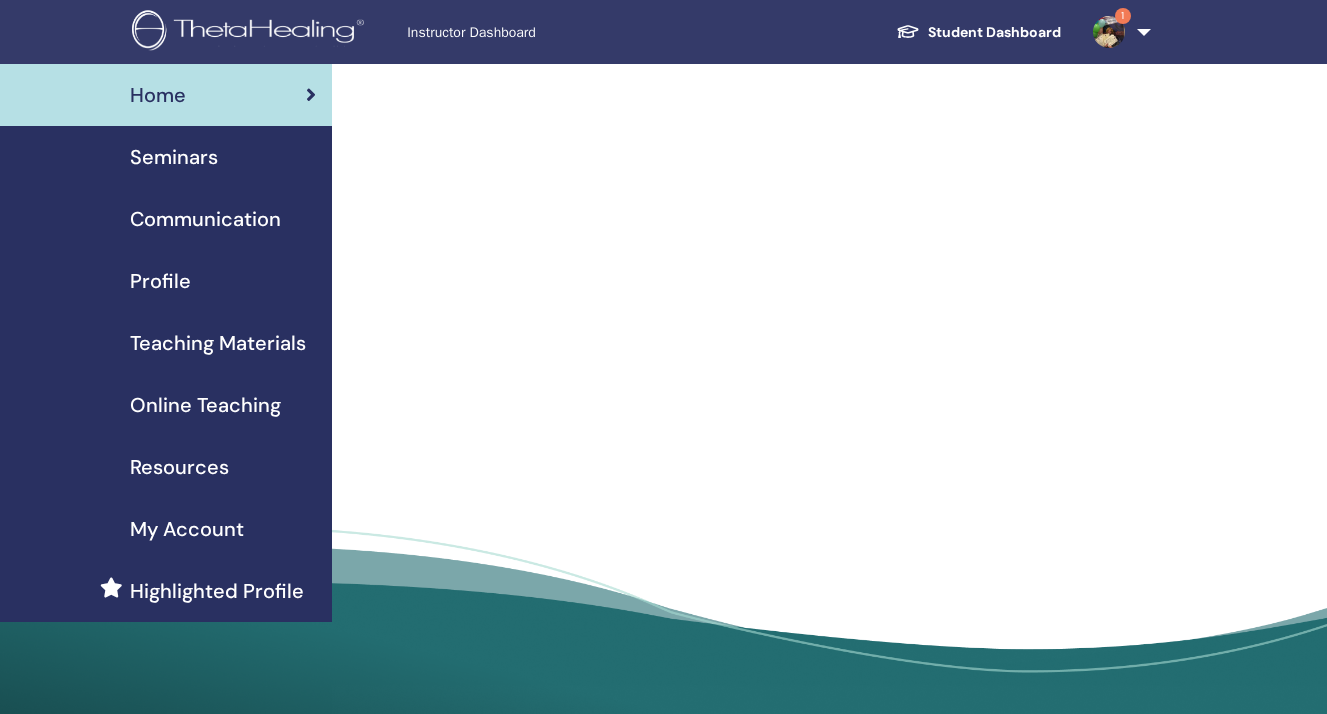 scroll, scrollTop: 0, scrollLeft: 0, axis: both 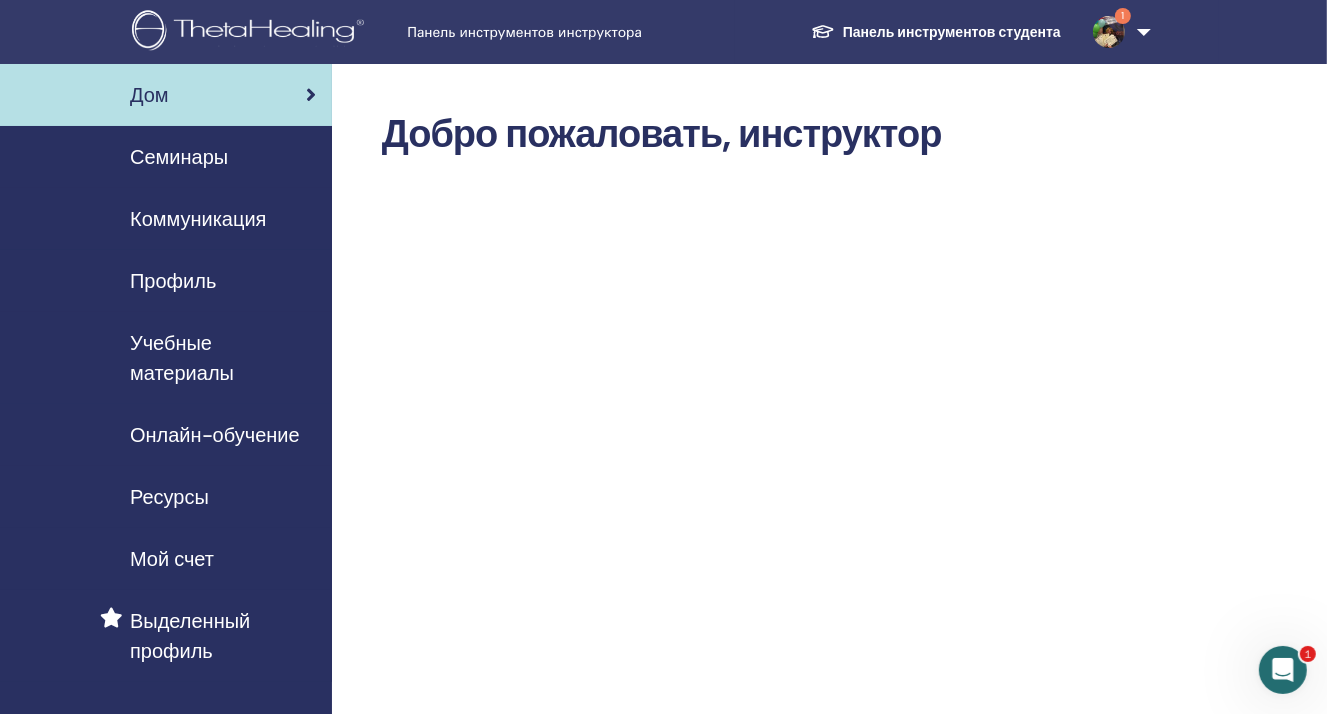 click on "Семинары" at bounding box center (179, 157) 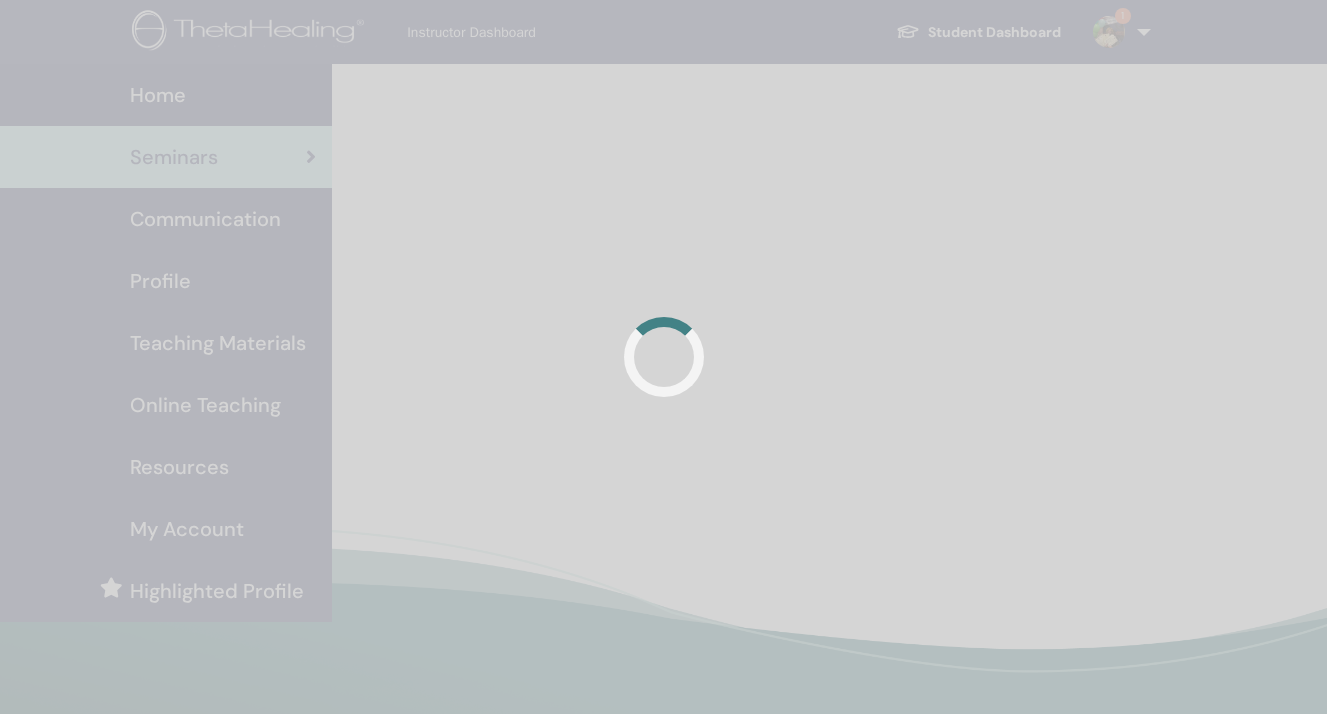 scroll, scrollTop: 0, scrollLeft: 0, axis: both 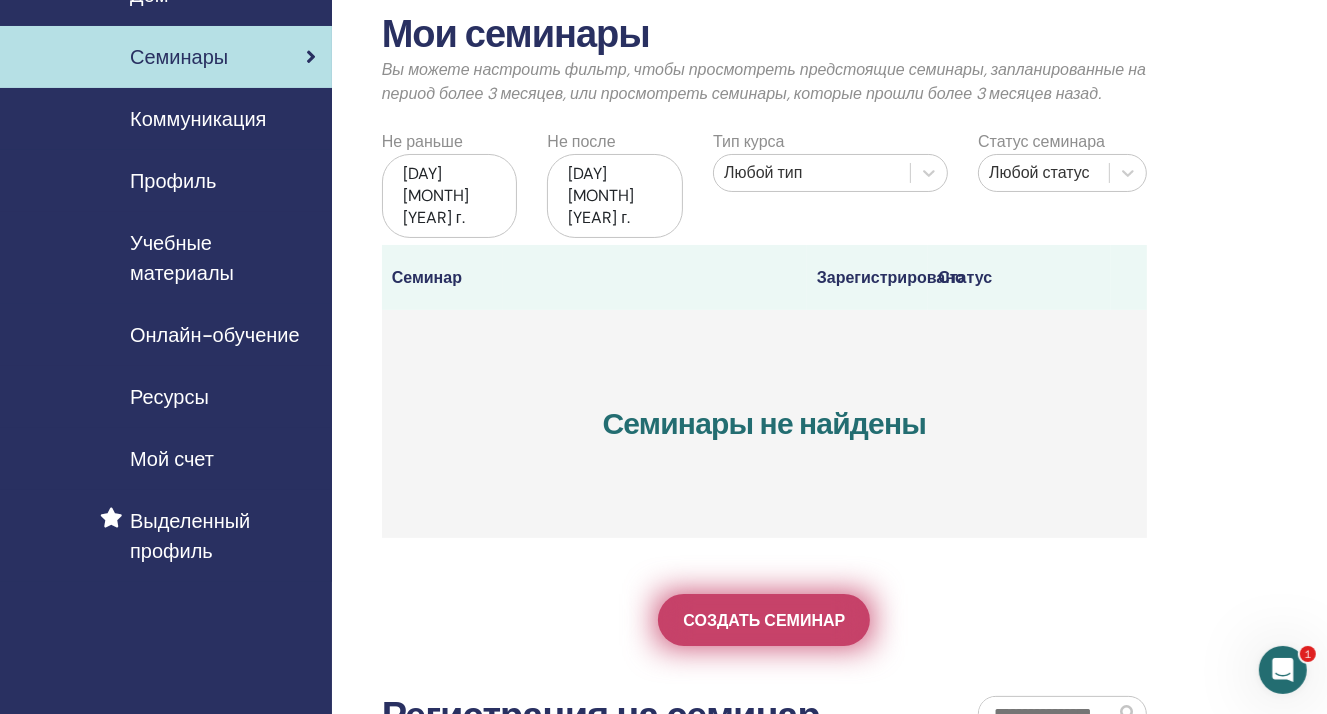 click on "Создать семинар" at bounding box center (764, 620) 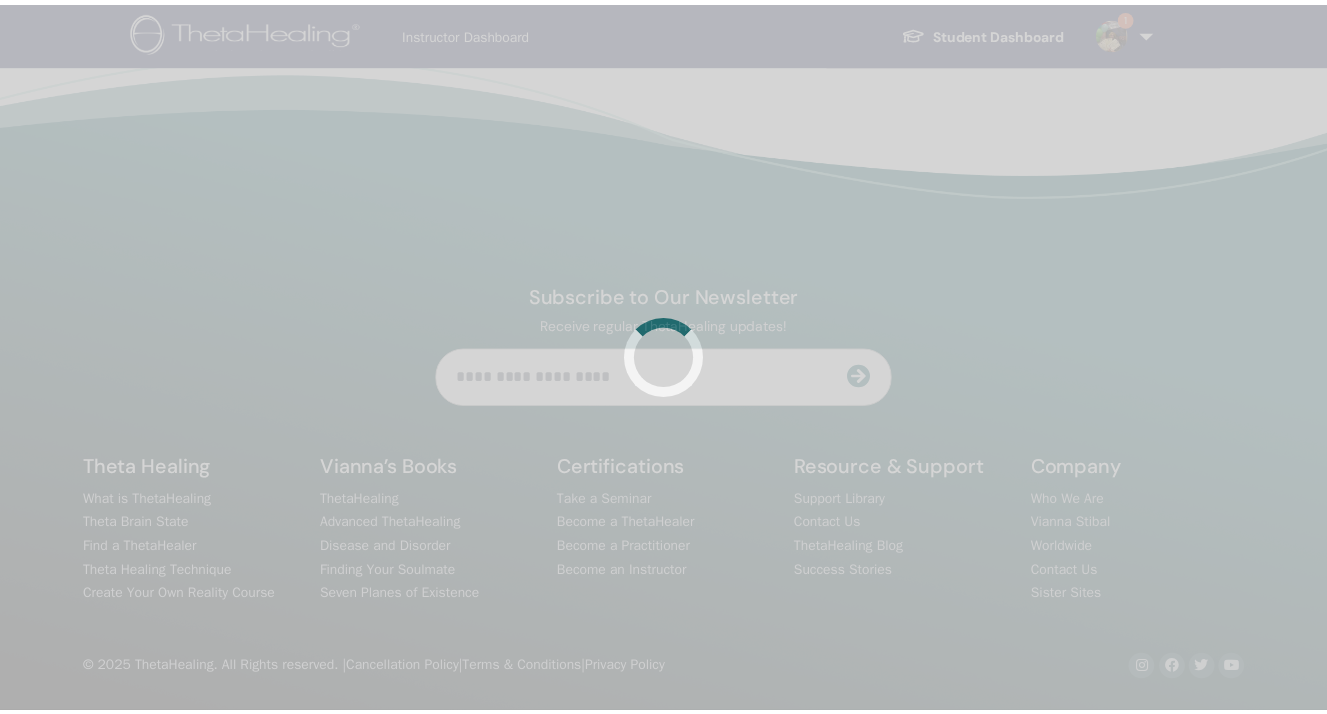 scroll, scrollTop: 0, scrollLeft: 0, axis: both 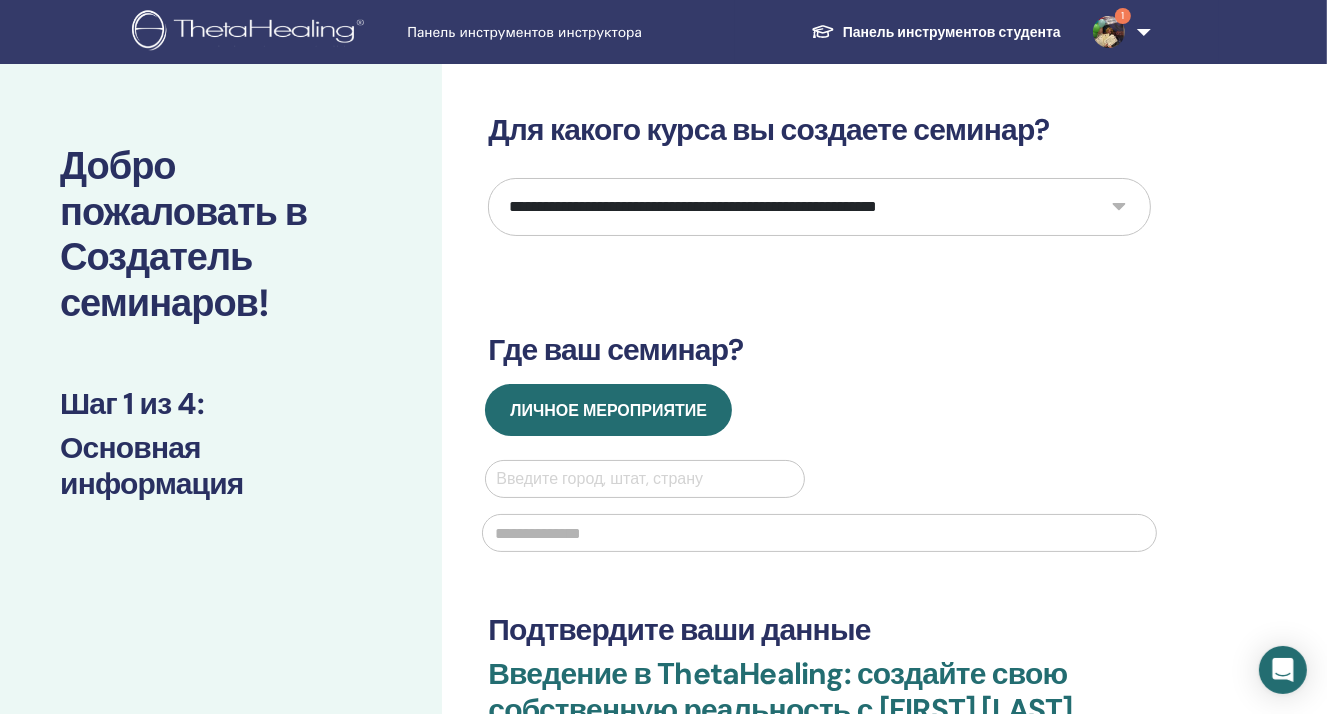 click at bounding box center [644, 479] 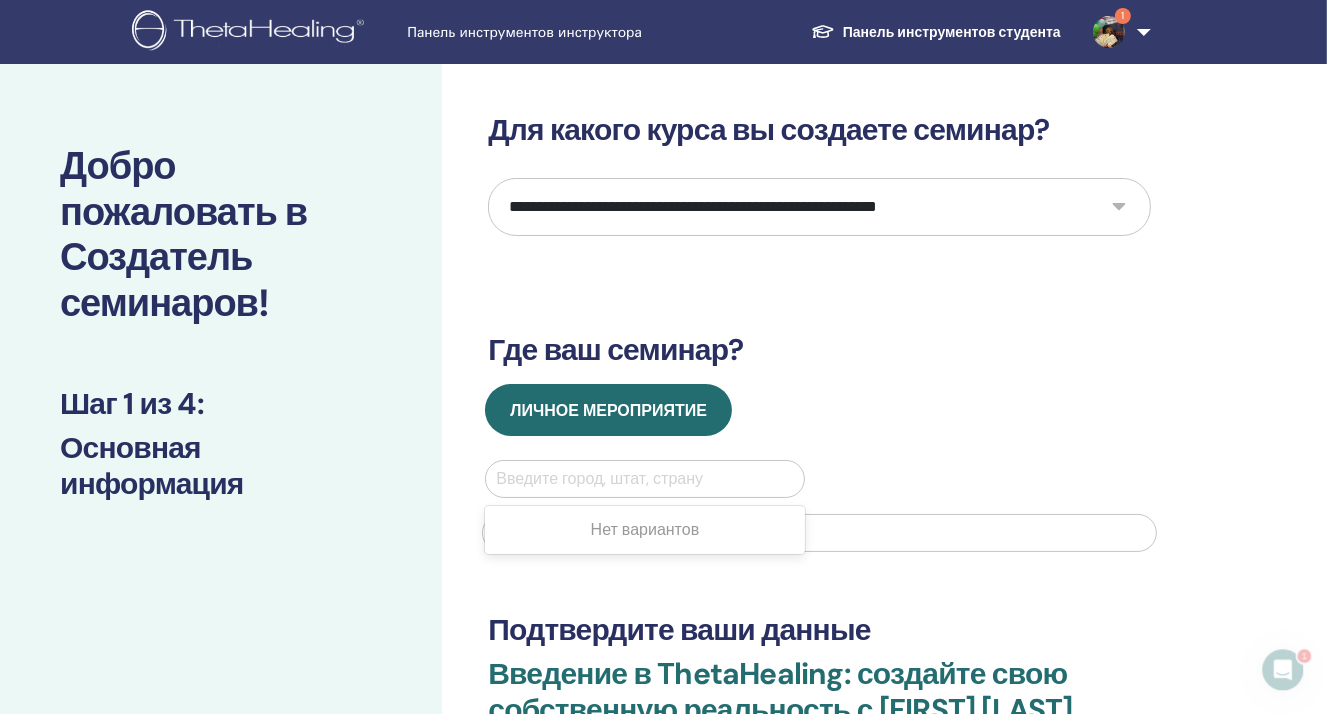 scroll, scrollTop: 0, scrollLeft: 0, axis: both 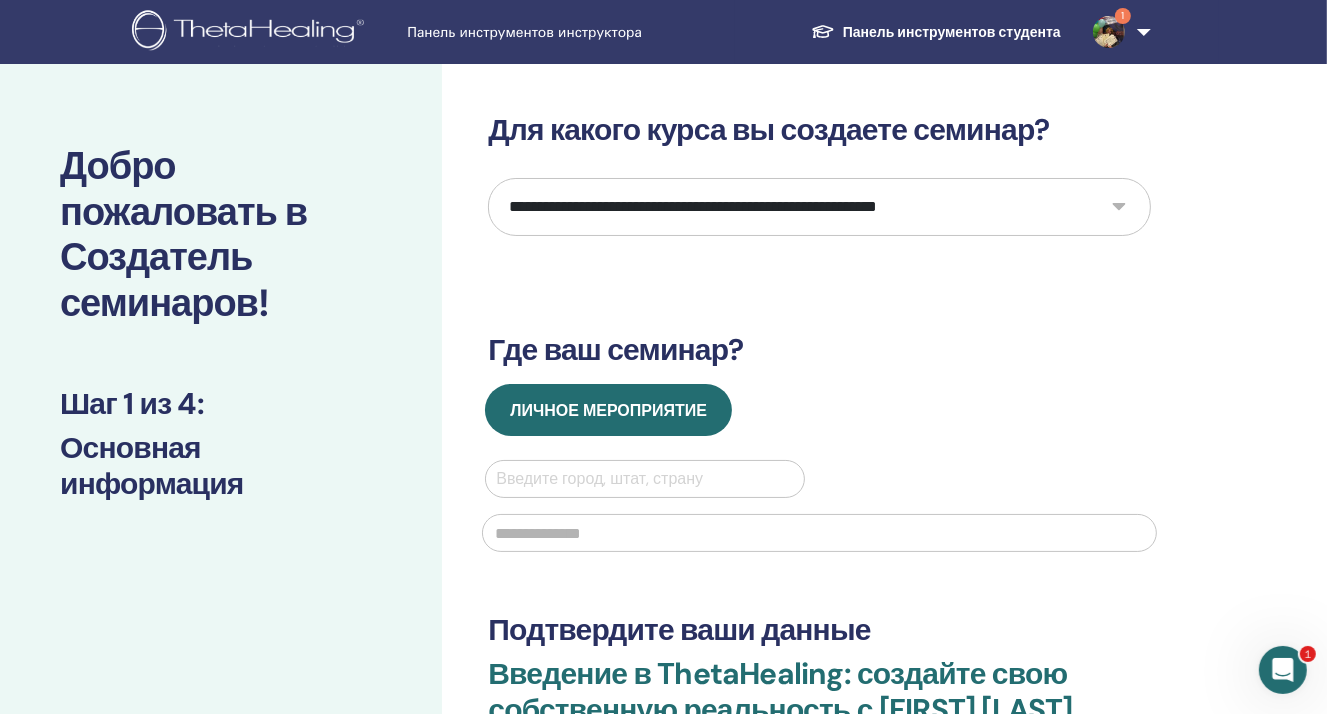 click on "**********" at bounding box center [819, 207] 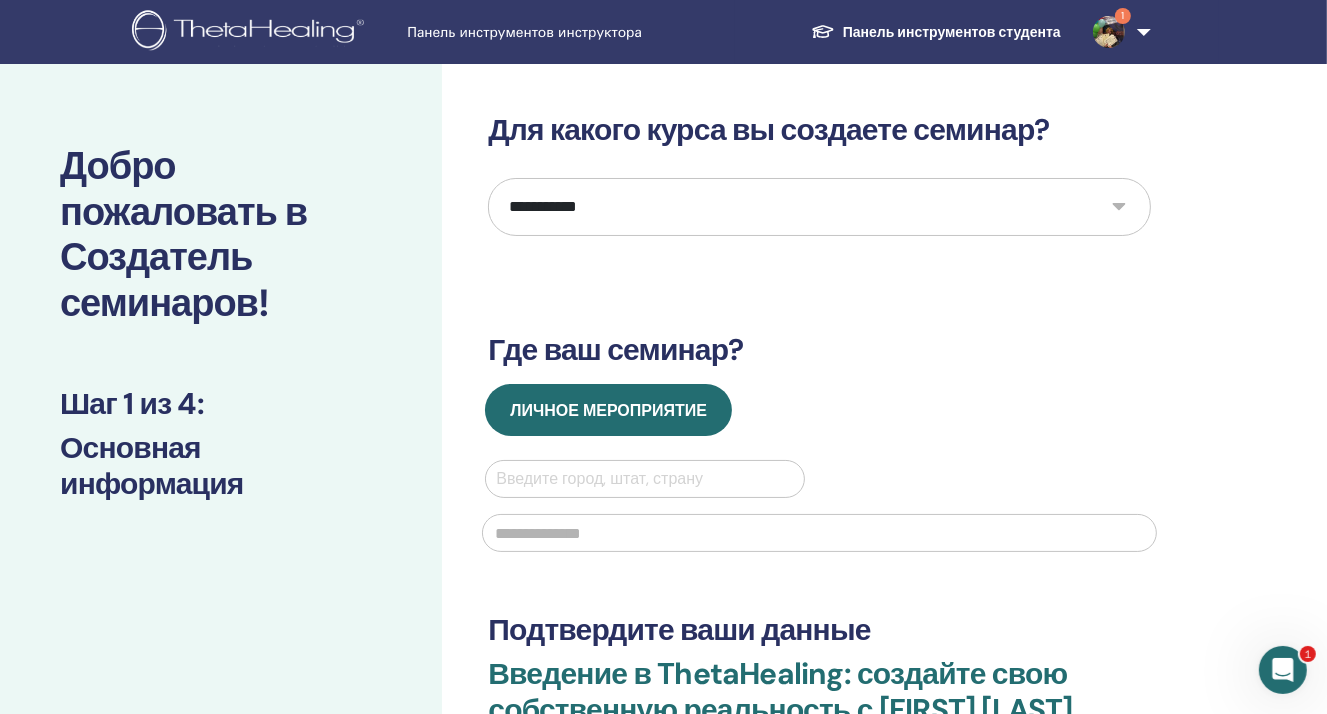 click on "**********" at bounding box center (819, 207) 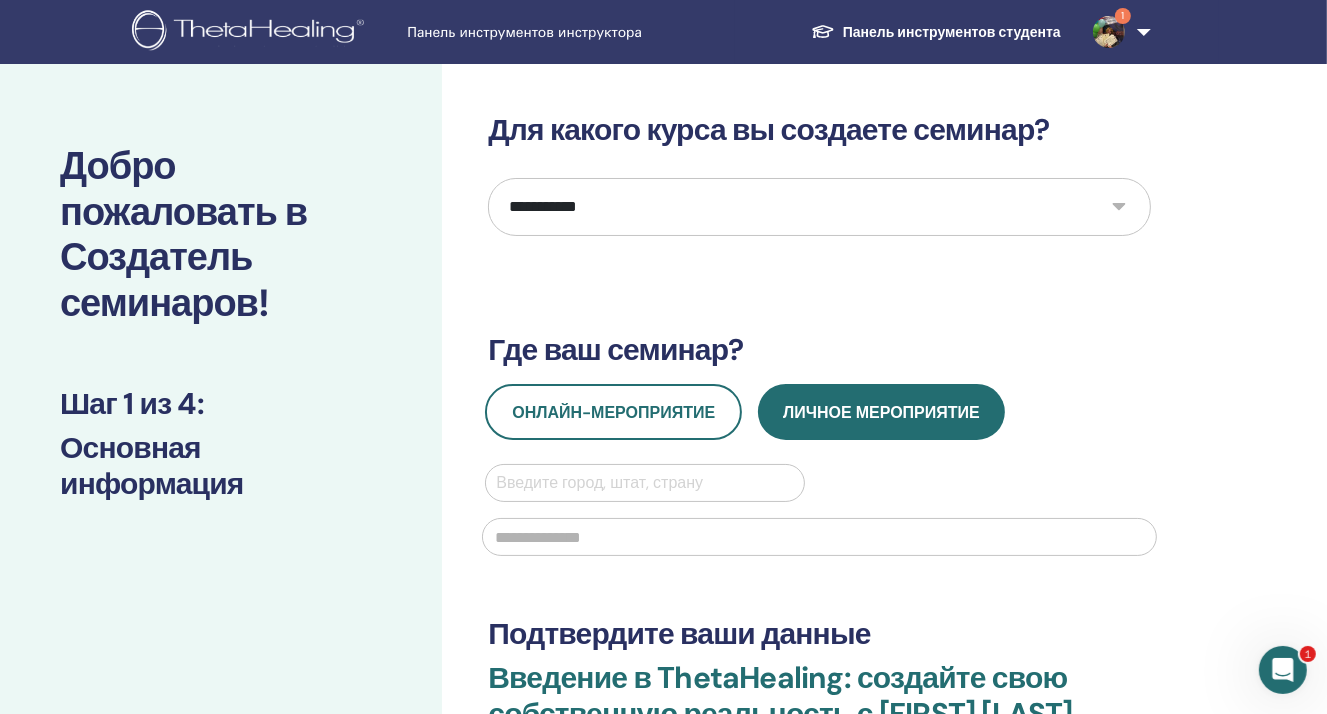 click at bounding box center [644, 483] 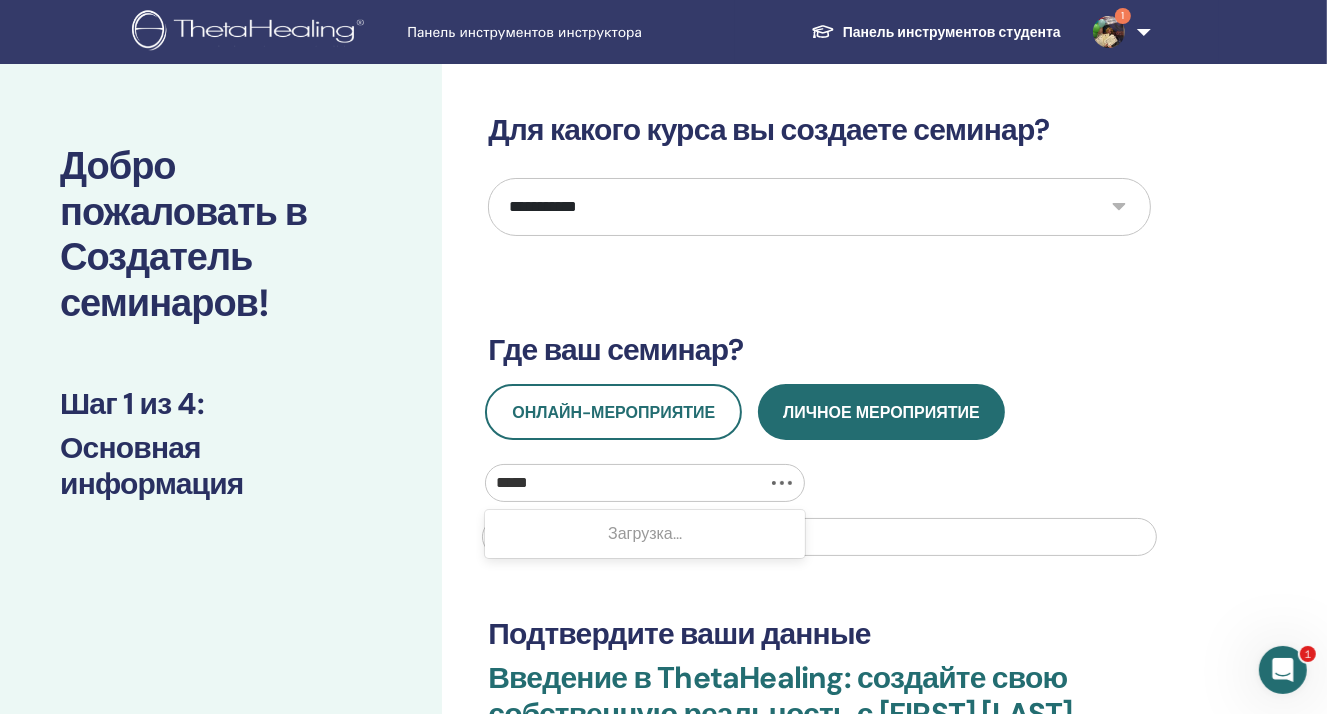 type on "******" 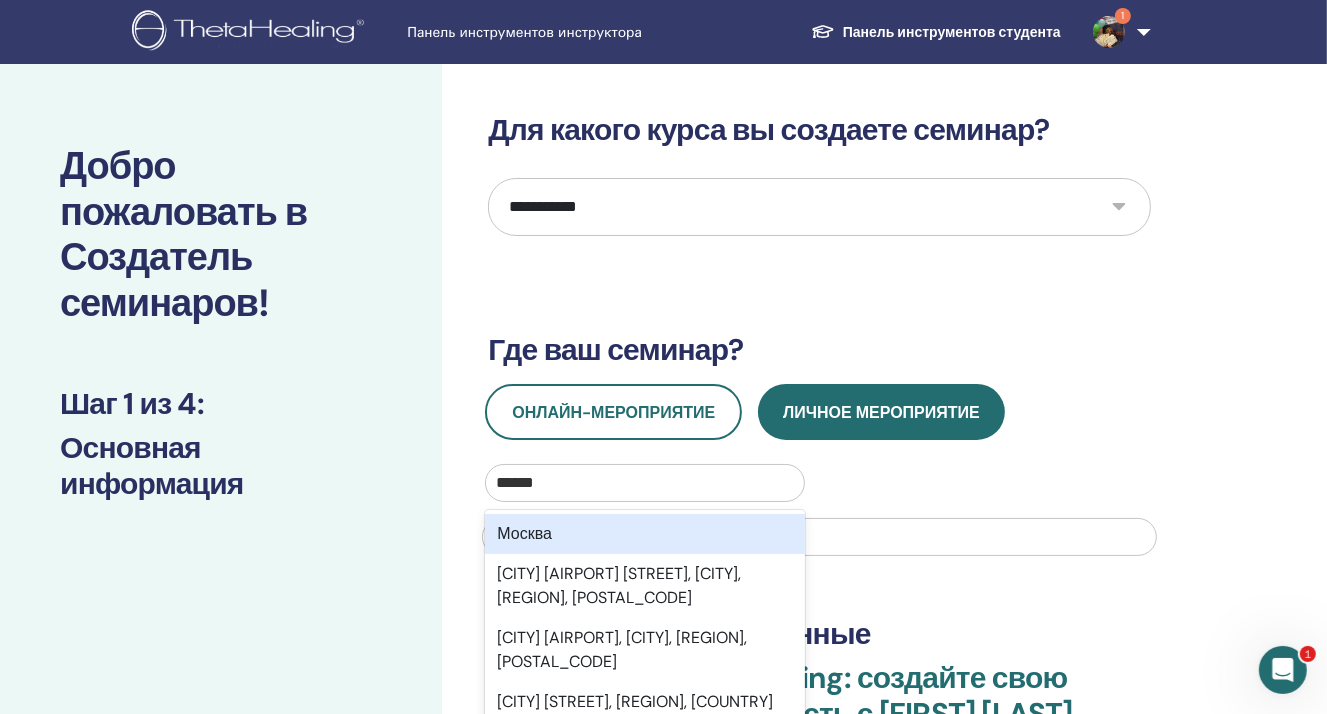 click on "Москва" at bounding box center [644, 534] 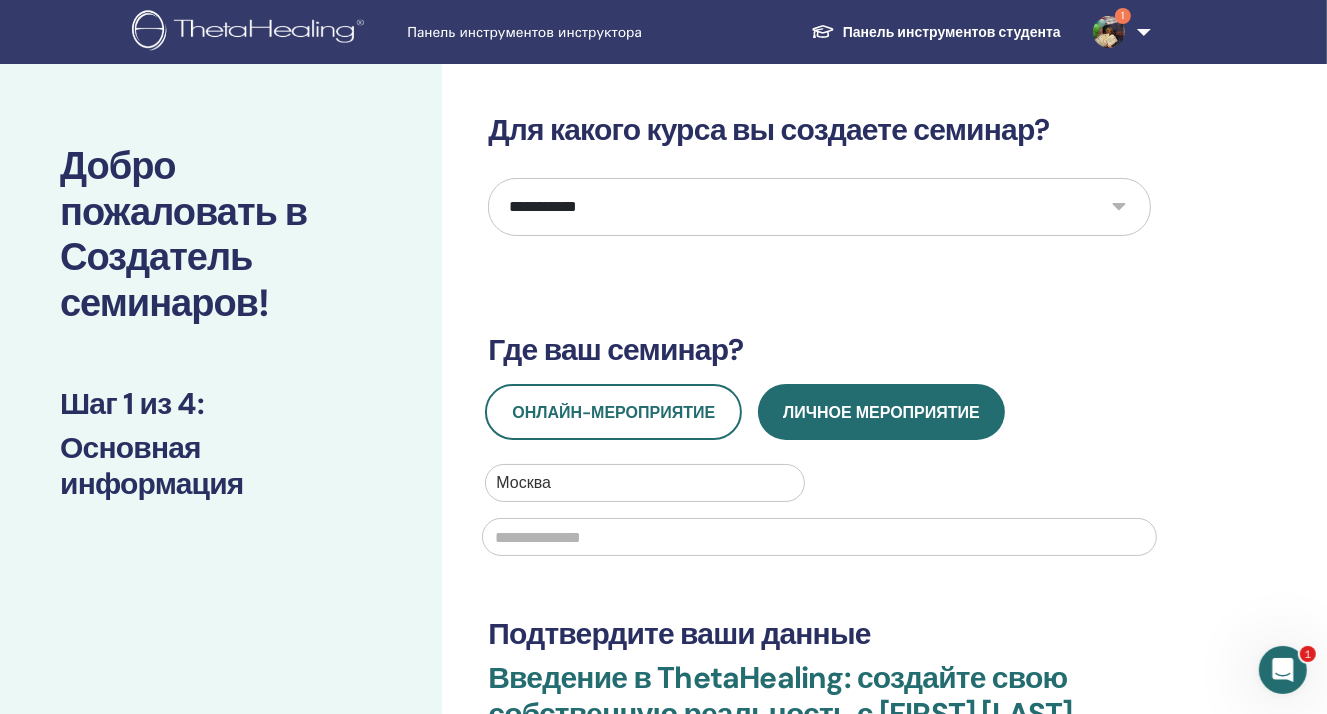click at bounding box center (819, 537) 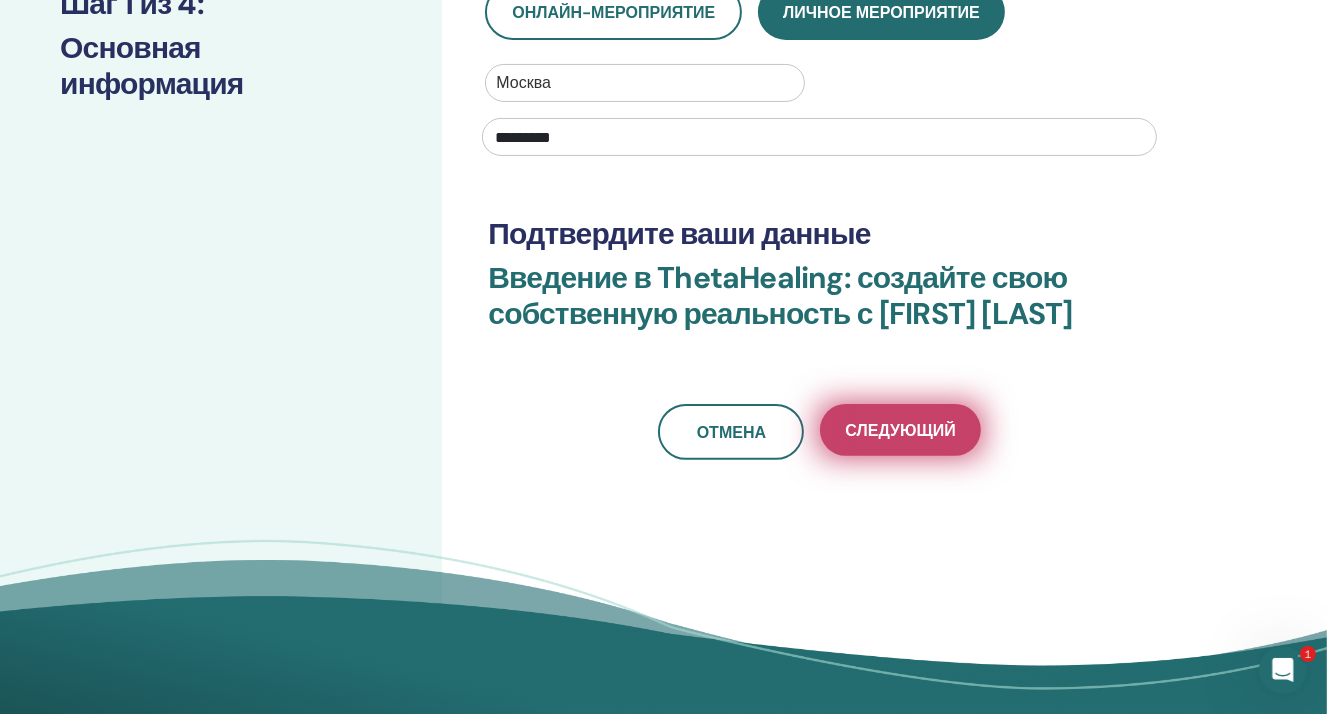 type on "*********" 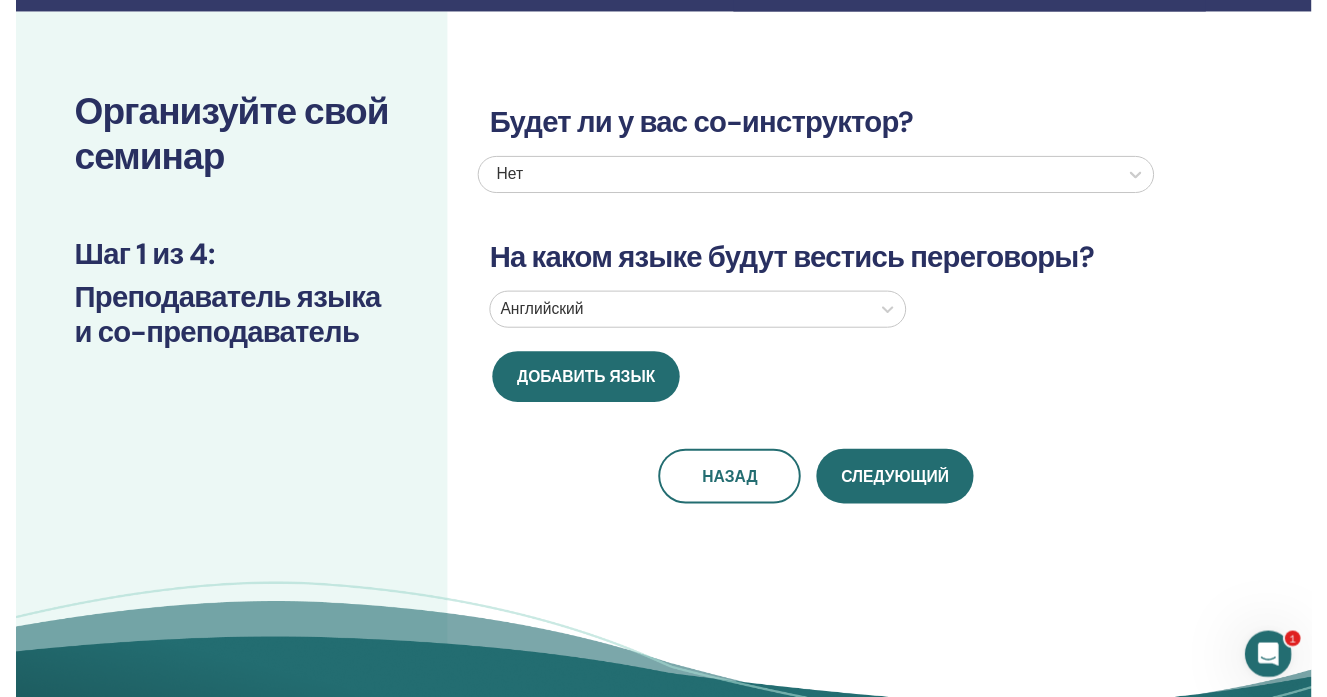 scroll, scrollTop: 8, scrollLeft: 0, axis: vertical 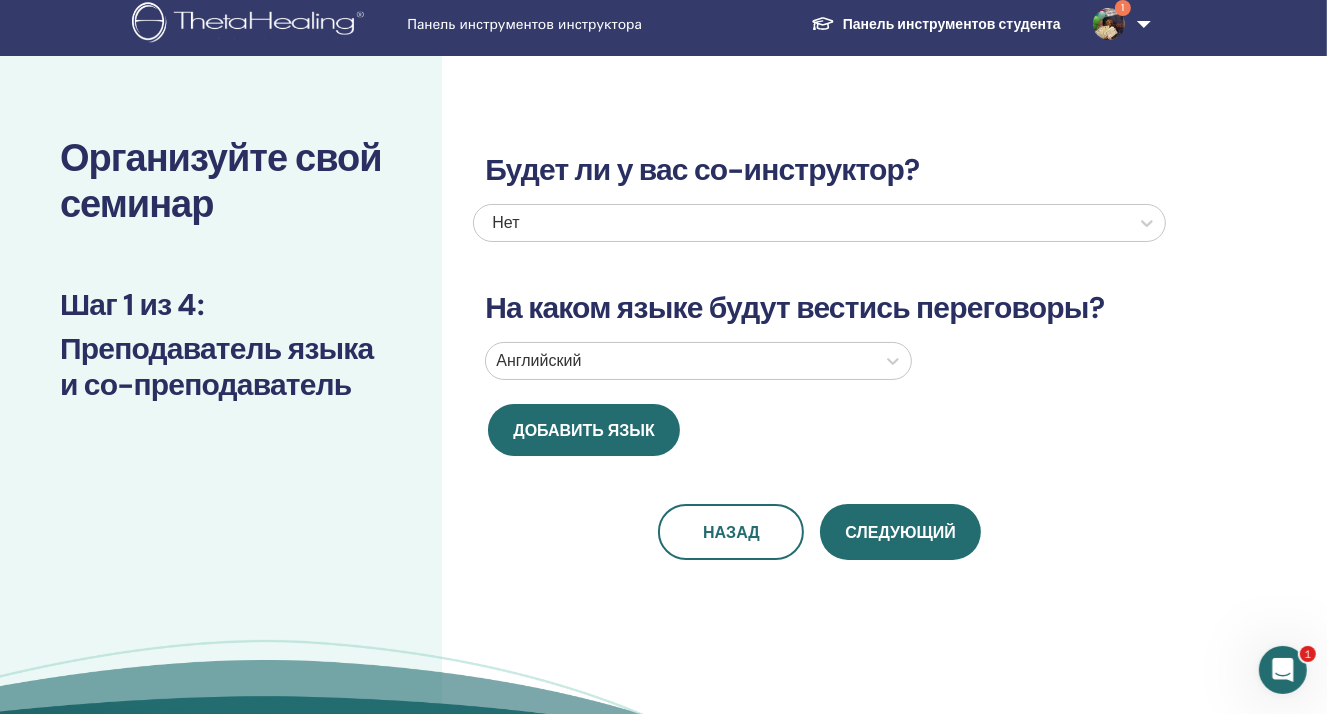click on "Нет" at bounding box center [752, 223] 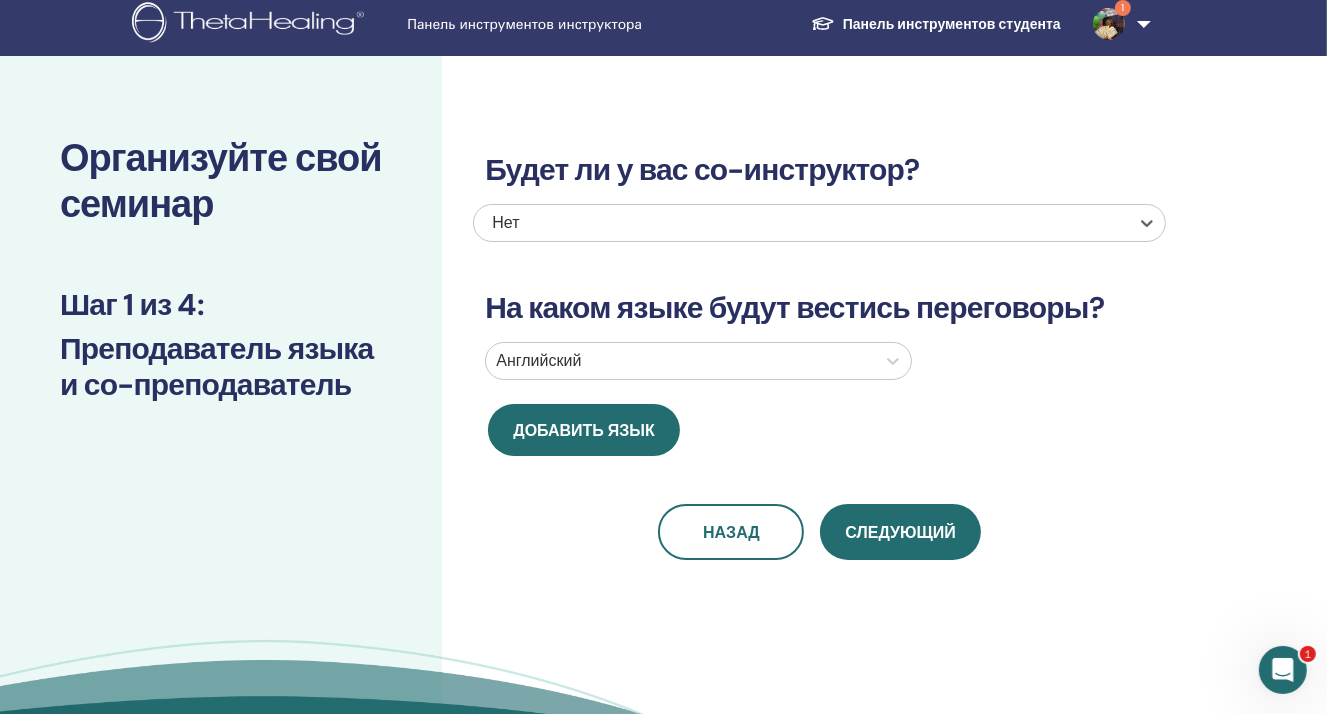click on "Нет" at bounding box center (752, 223) 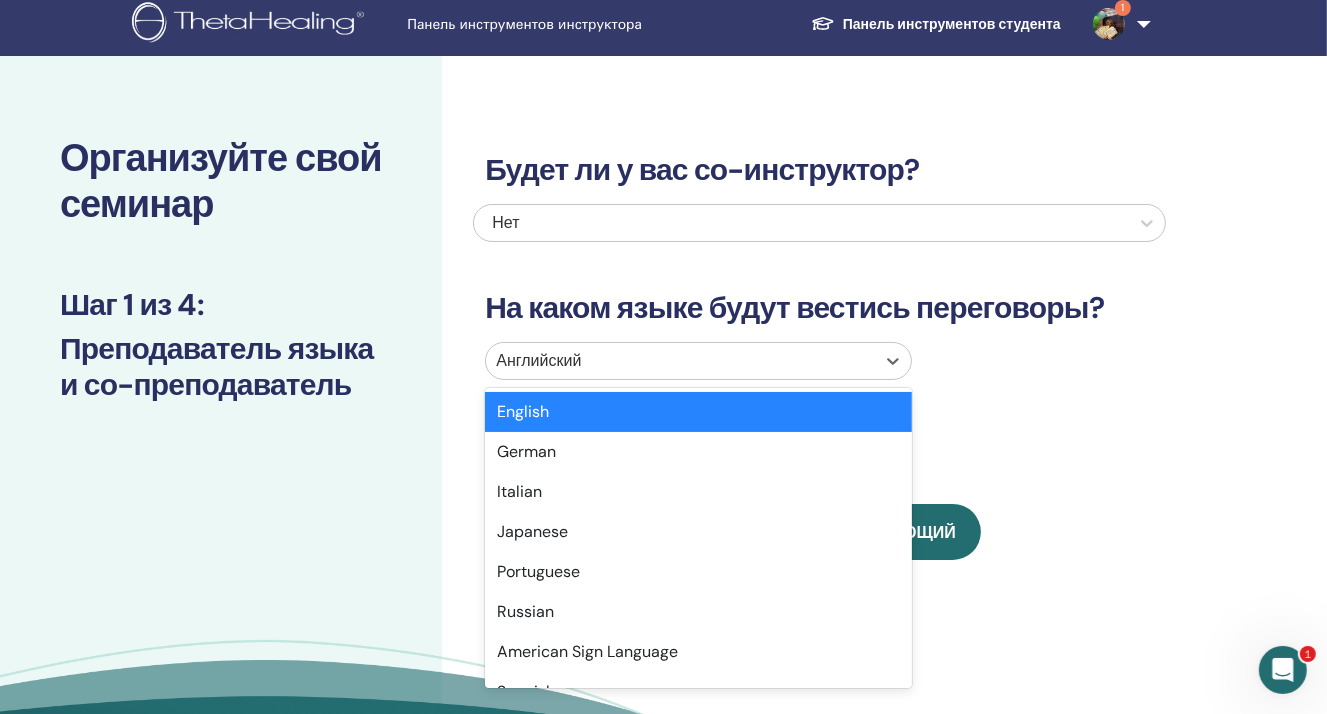 click on "Английский" at bounding box center [680, 361] 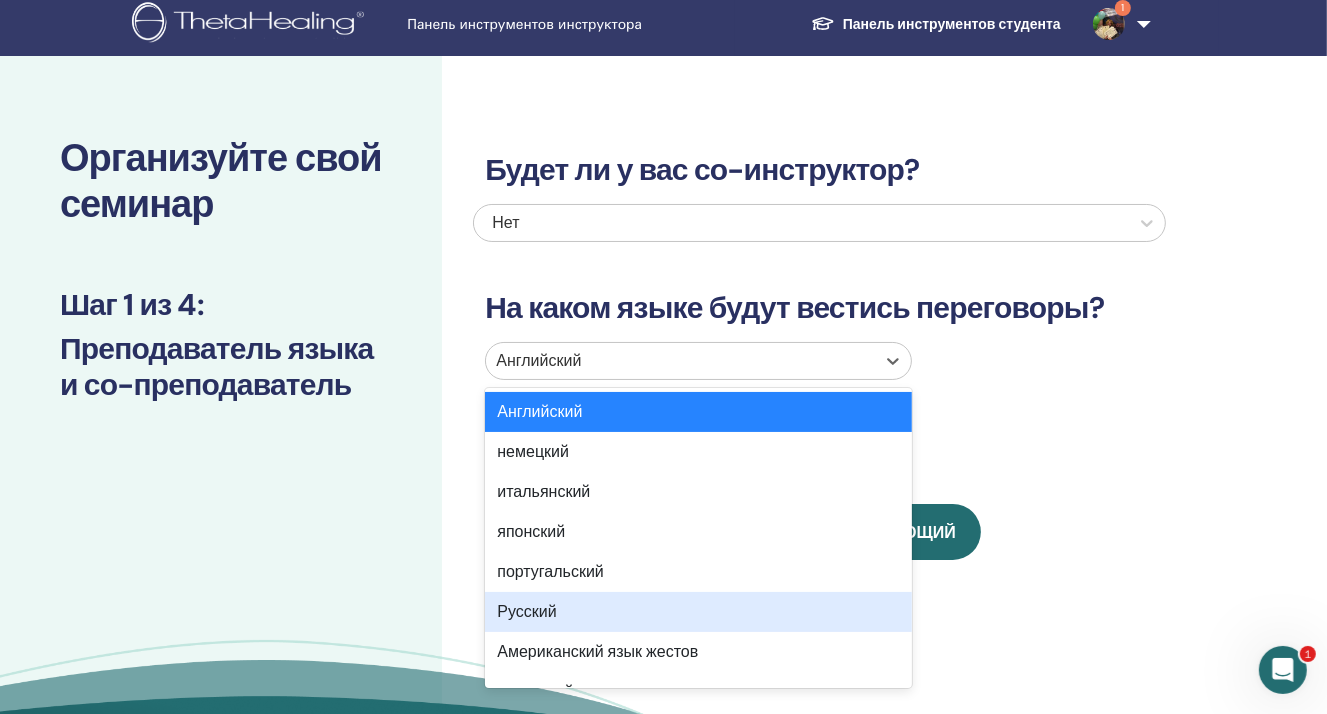 click on "Русский" at bounding box center [698, 612] 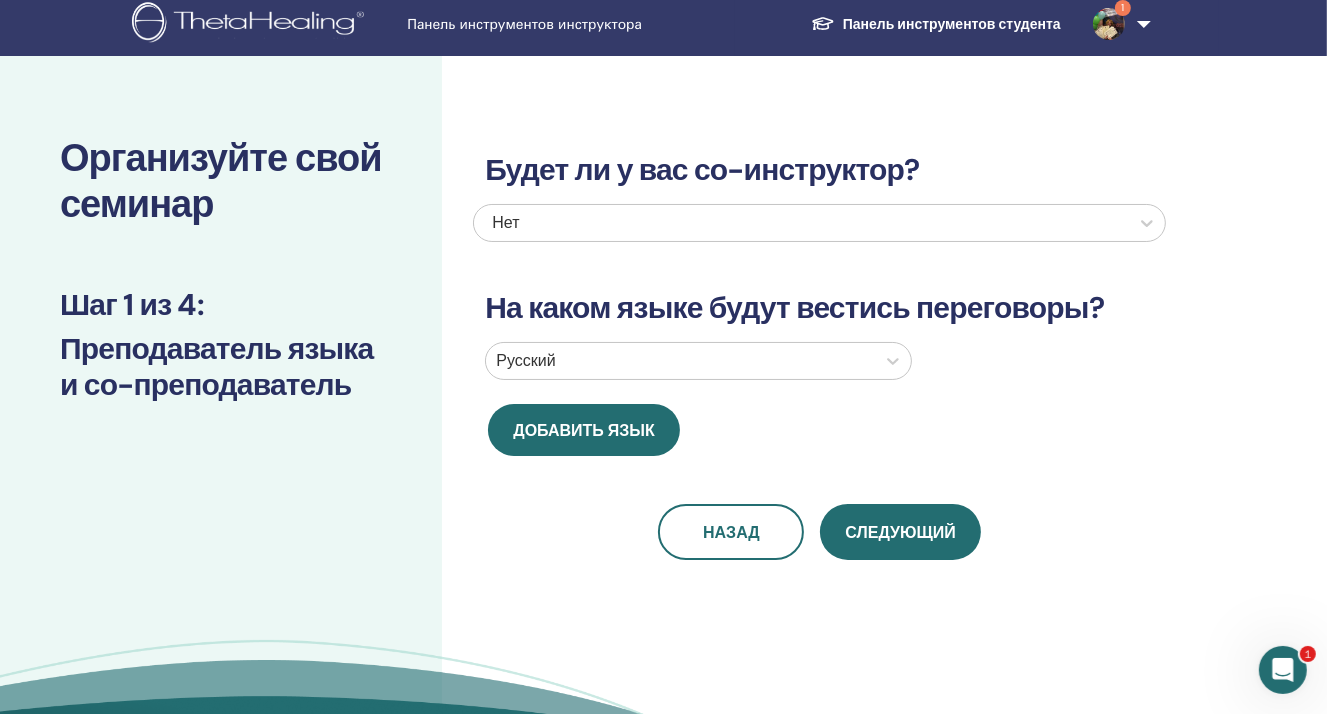 click on "Следующий" at bounding box center (900, 532) 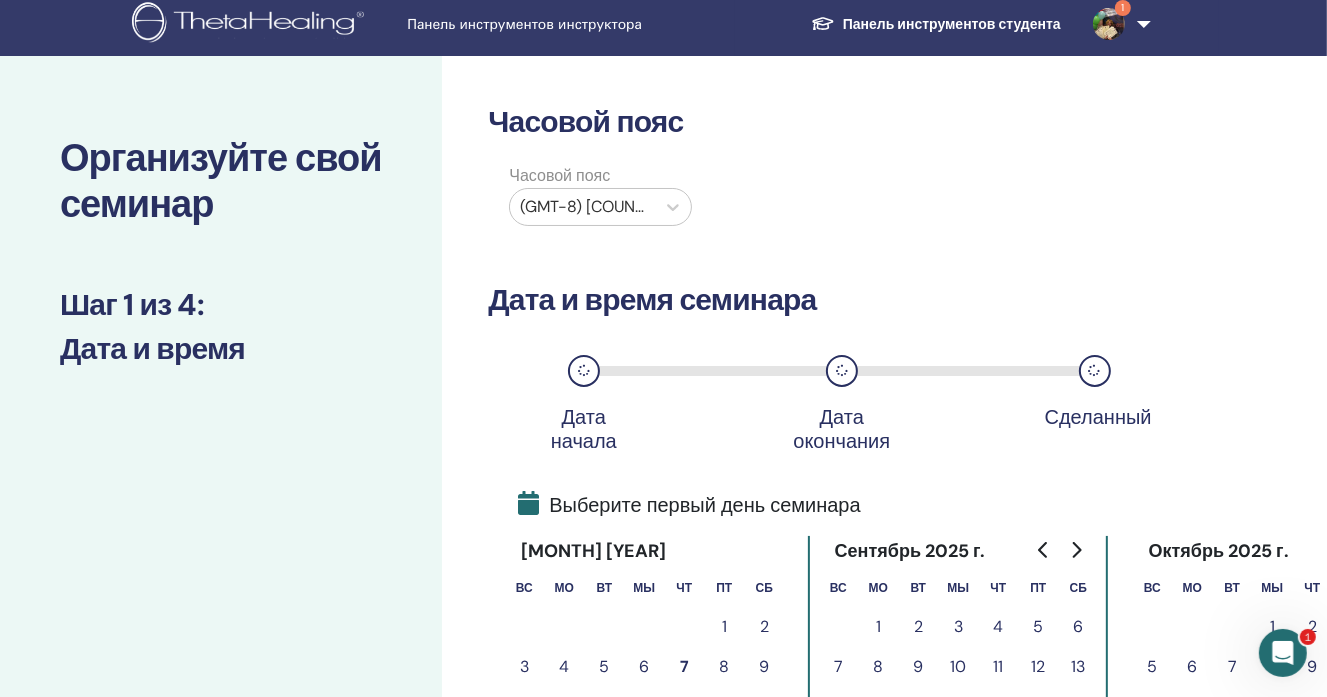 scroll, scrollTop: 208, scrollLeft: 0, axis: vertical 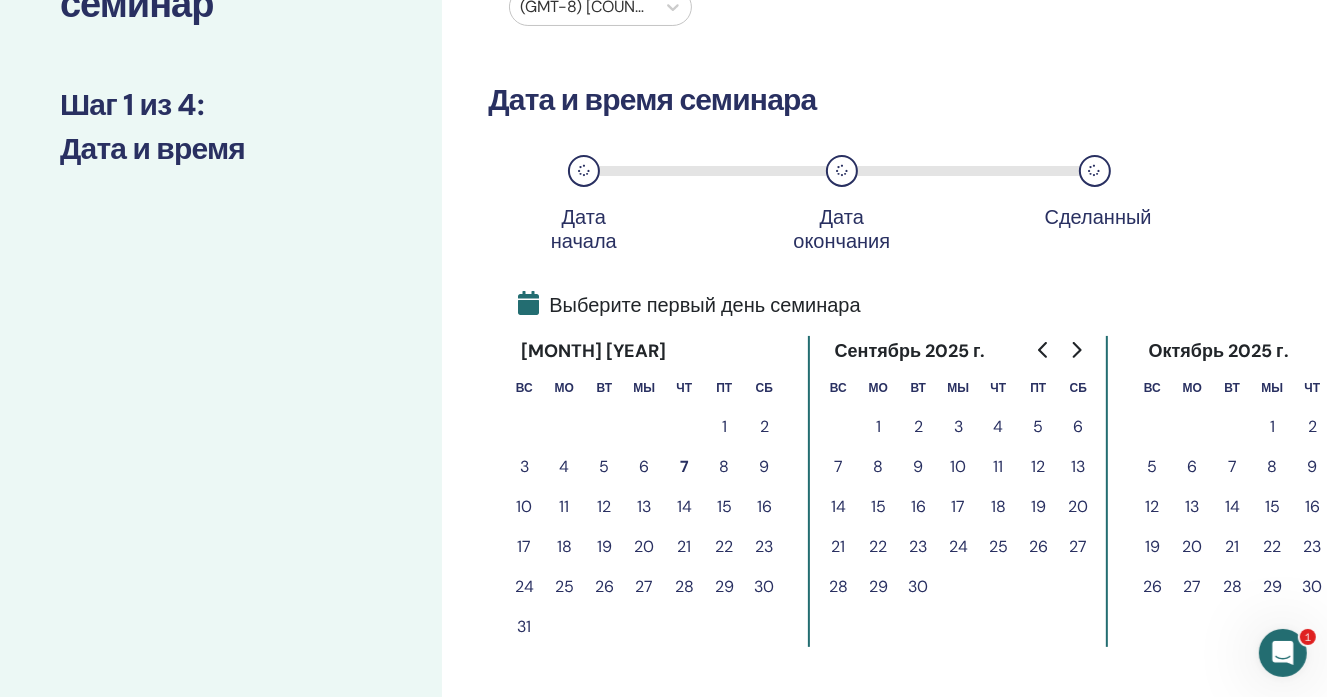 click on "14" at bounding box center [684, 506] 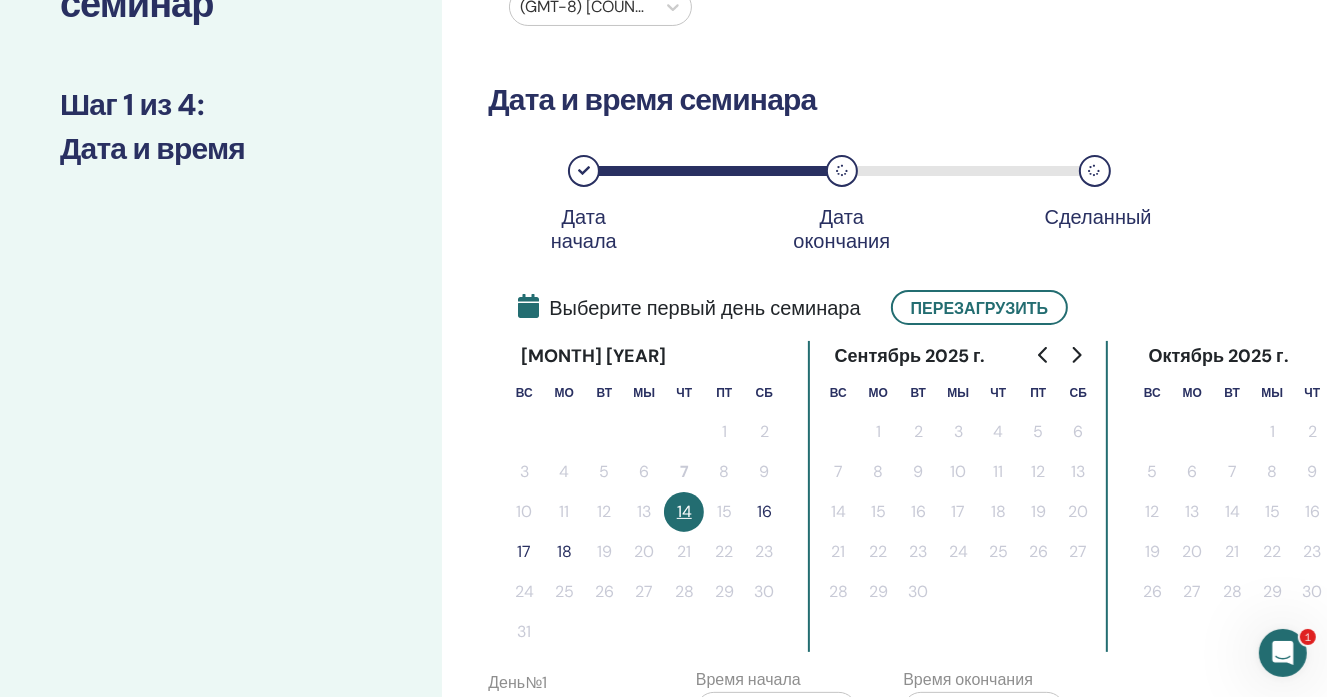 click on "16" at bounding box center [764, 511] 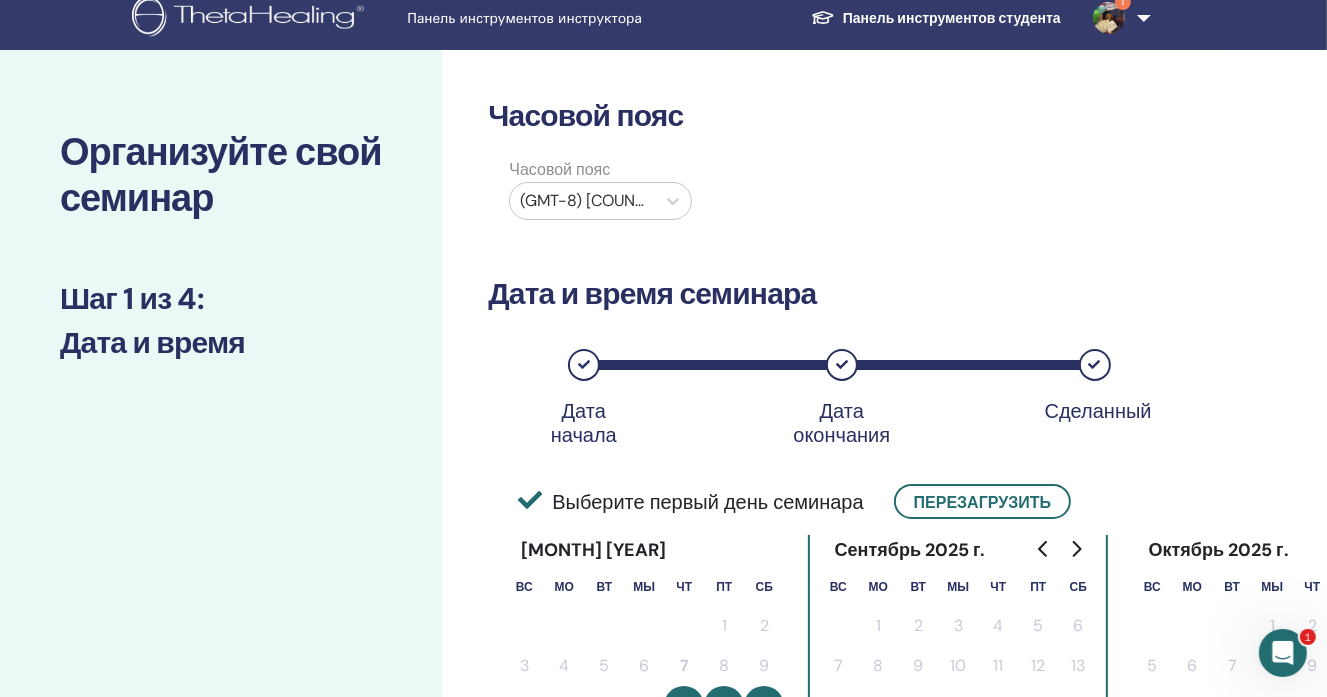 scroll, scrollTop: 0, scrollLeft: 0, axis: both 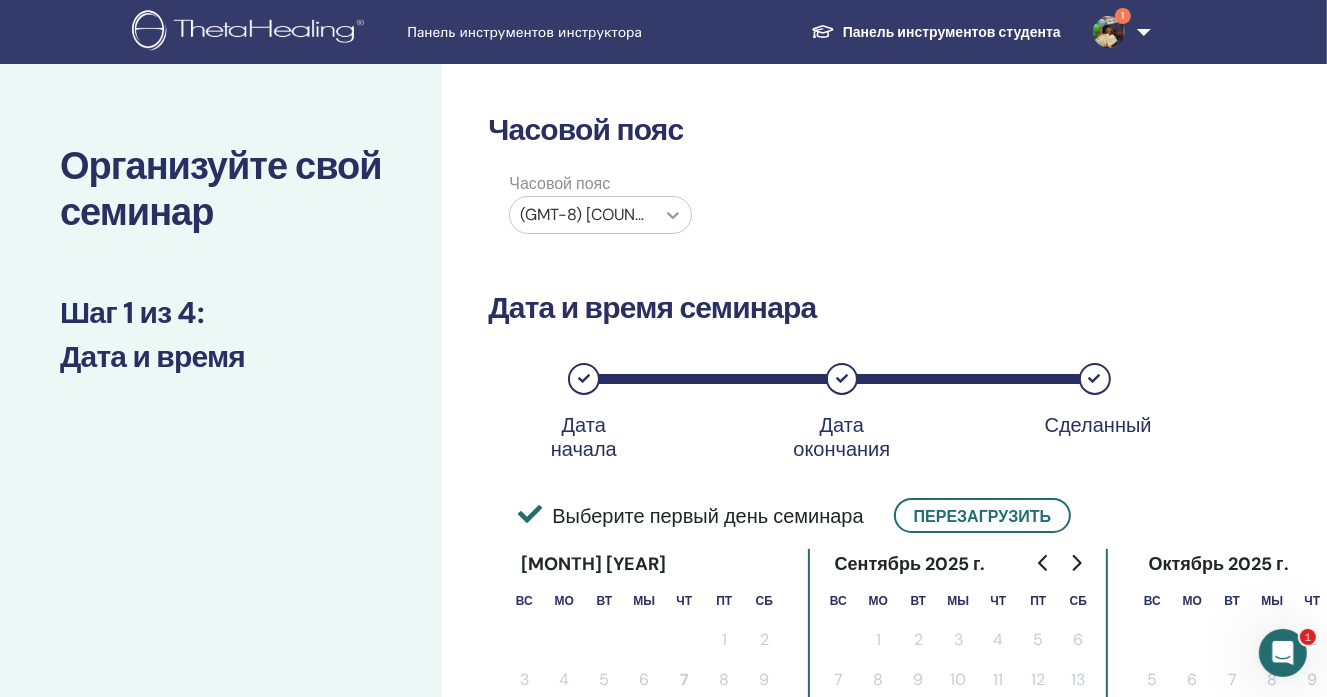 drag, startPoint x: 656, startPoint y: 216, endPoint x: 657, endPoint y: 231, distance: 15.033297 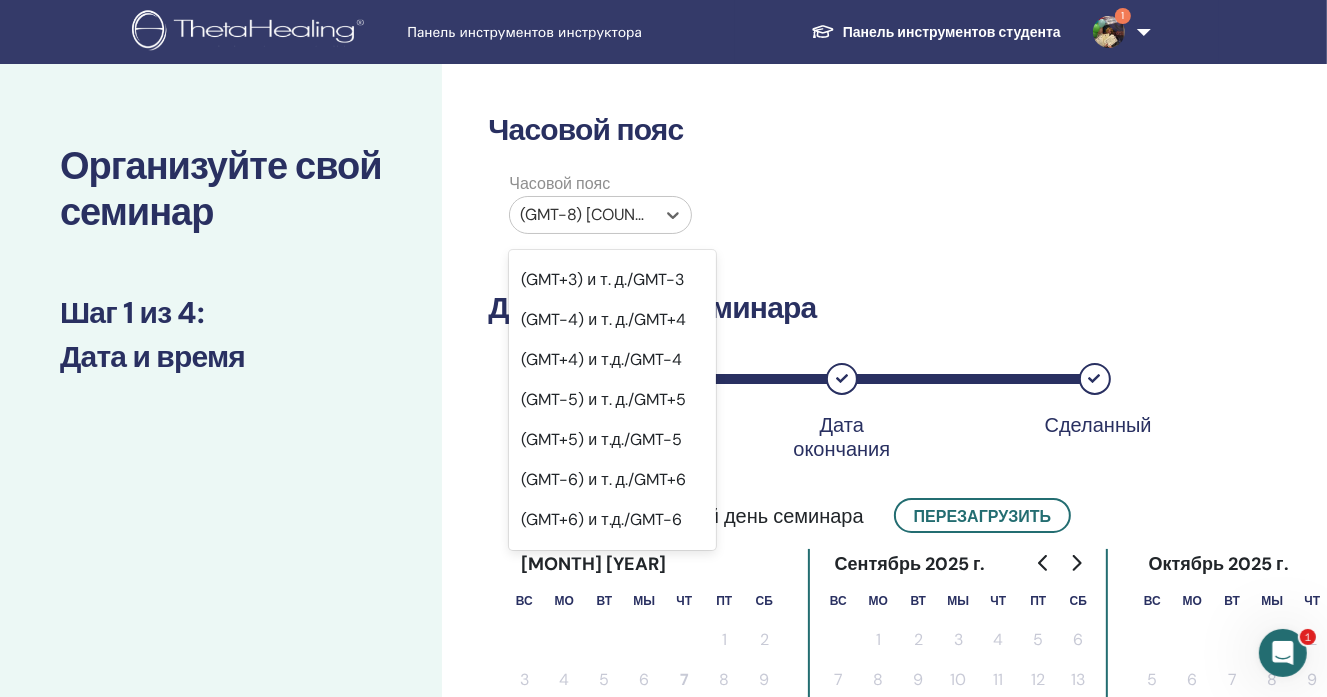 scroll, scrollTop: 1448, scrollLeft: 0, axis: vertical 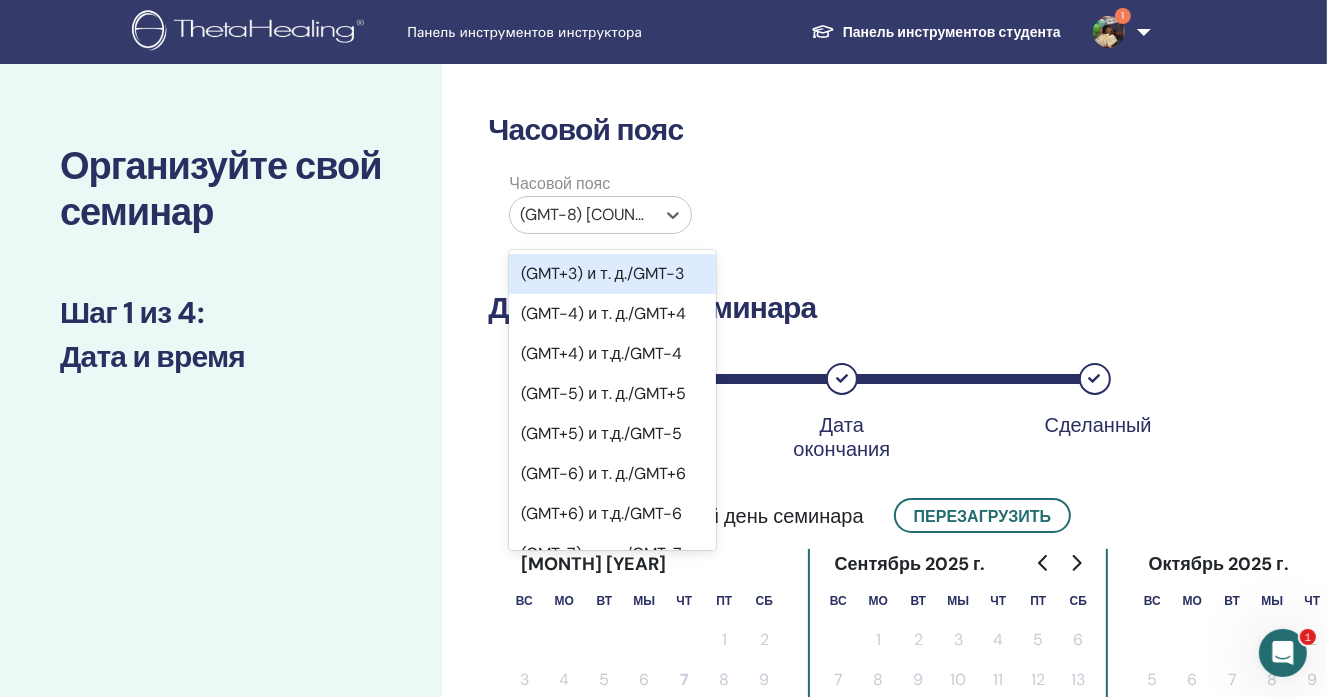 click on "(GMT+3) и т. д./GMT-3" at bounding box center [612, 274] 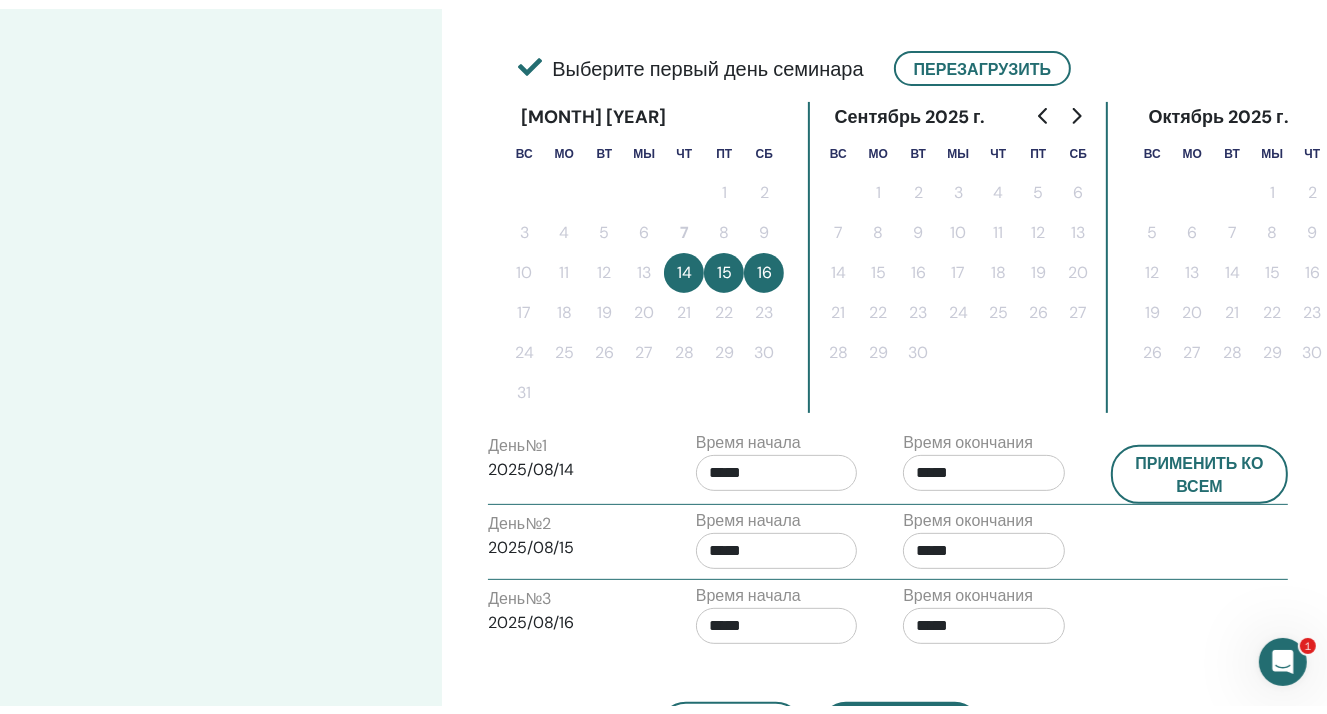 scroll, scrollTop: 500, scrollLeft: 0, axis: vertical 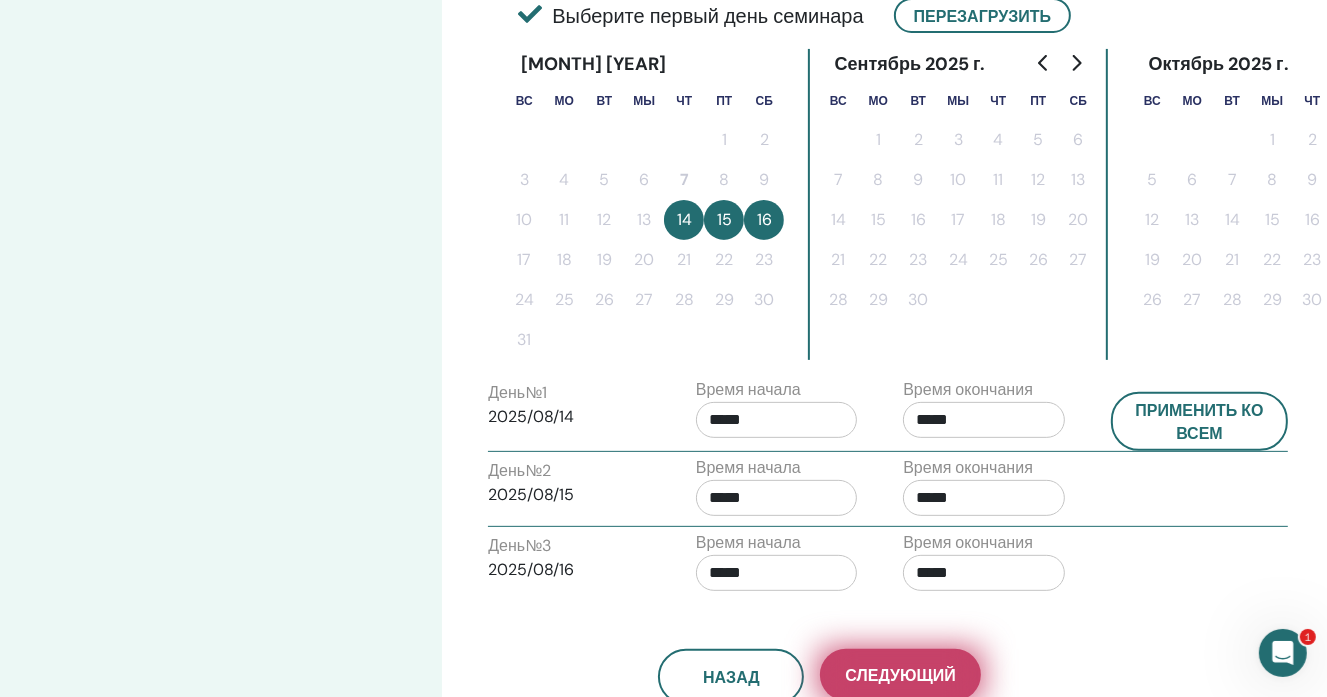 click on "Следующий" at bounding box center [900, 675] 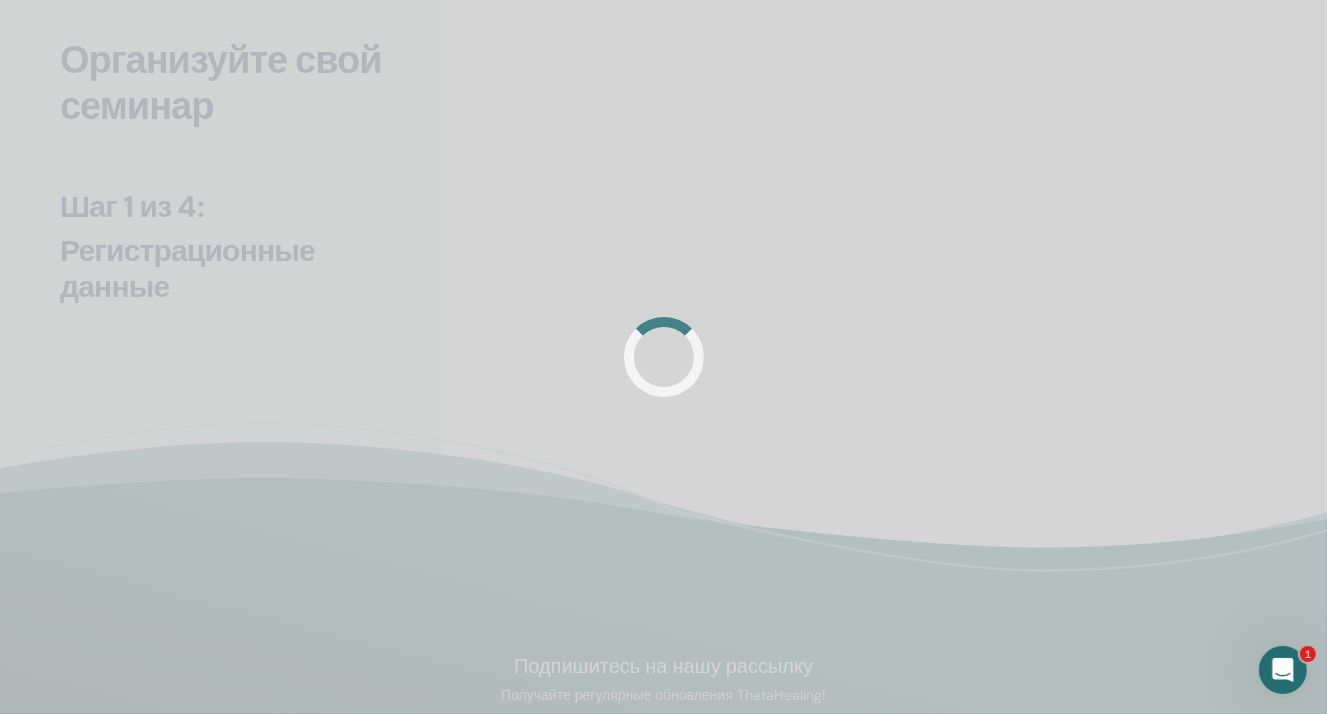 scroll, scrollTop: 0, scrollLeft: 0, axis: both 